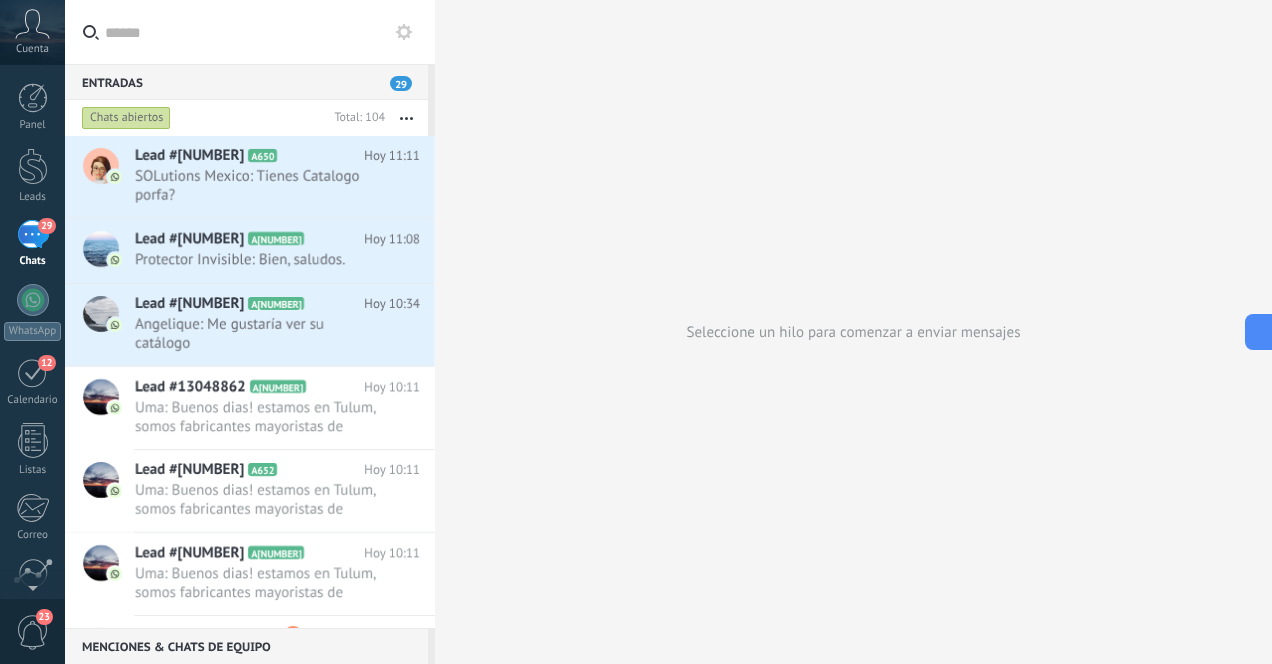 scroll, scrollTop: 0, scrollLeft: 0, axis: both 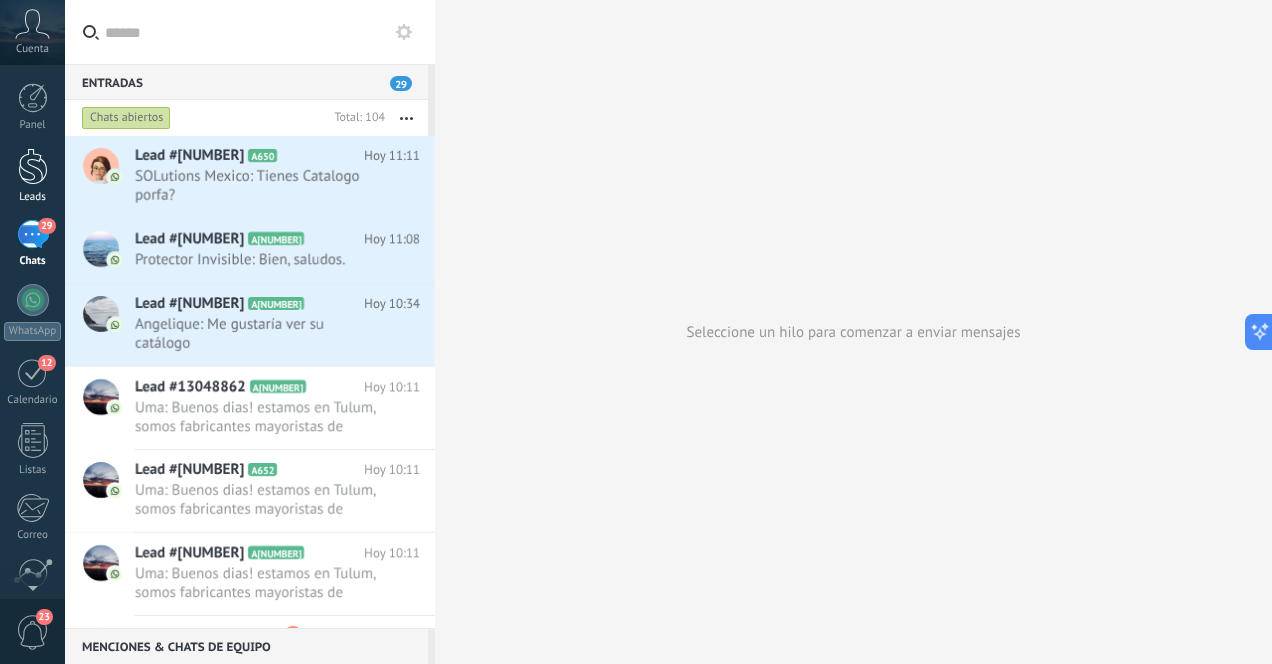 click at bounding box center (33, 166) 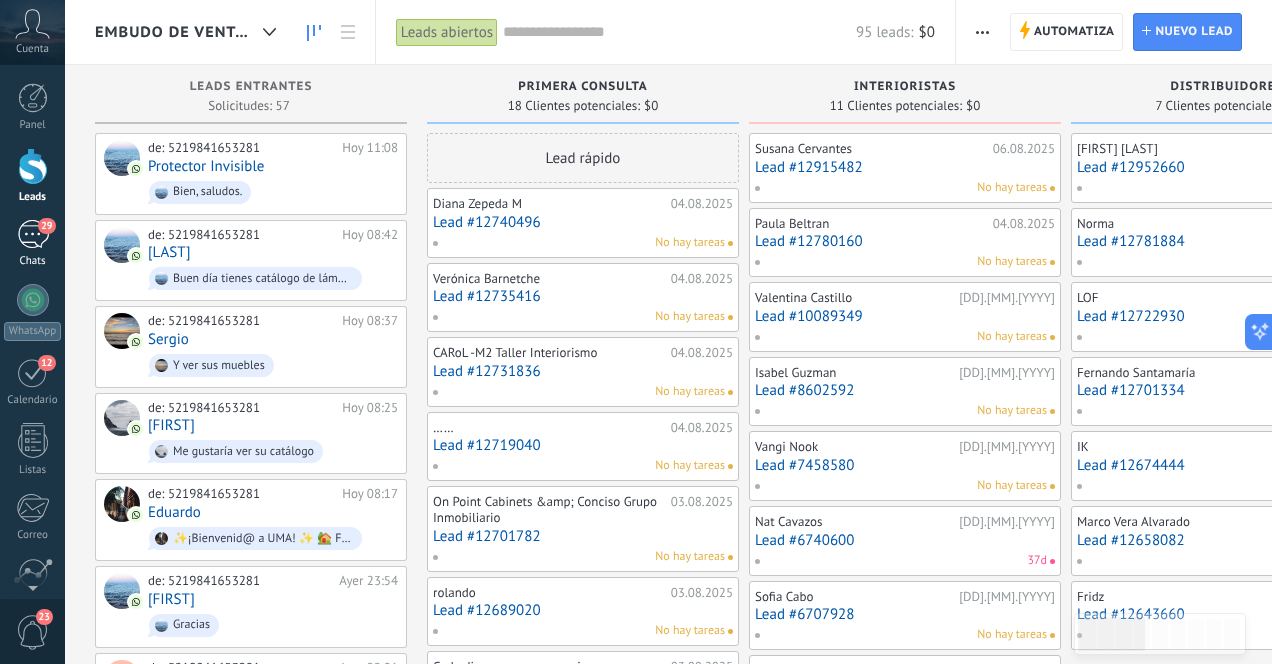 click on "29" at bounding box center (33, 234) 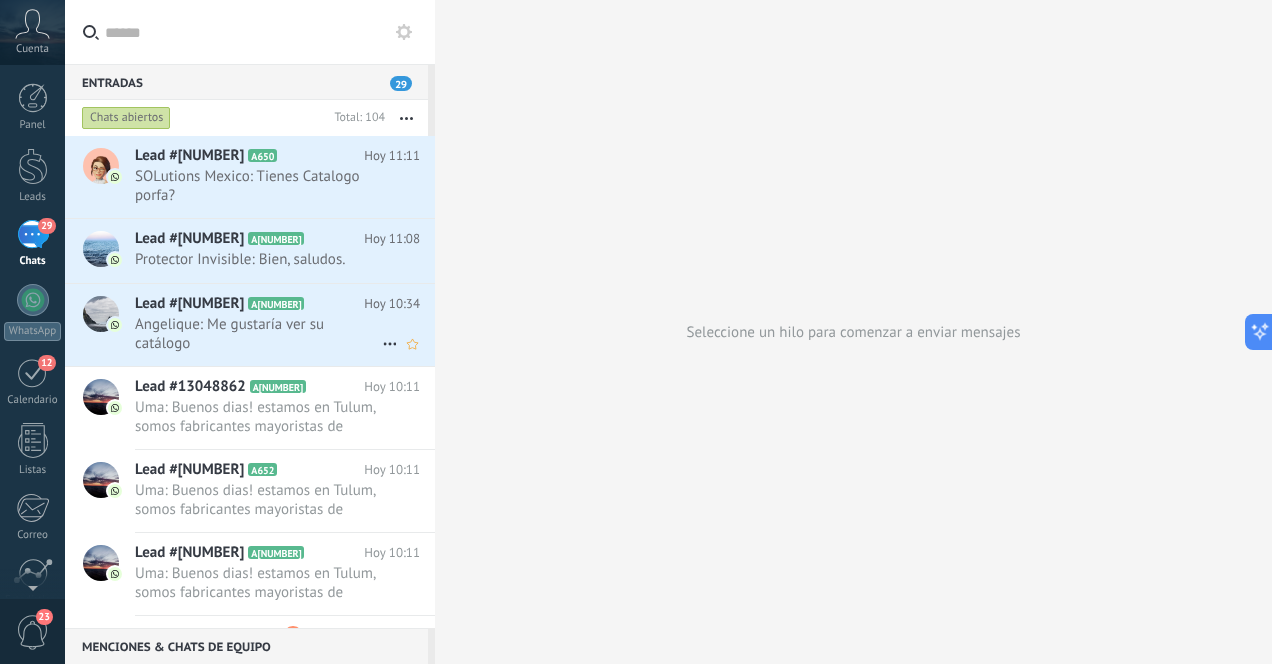 click on "Angelique: Me gustaría ver su catálogo" at bounding box center (258, 334) 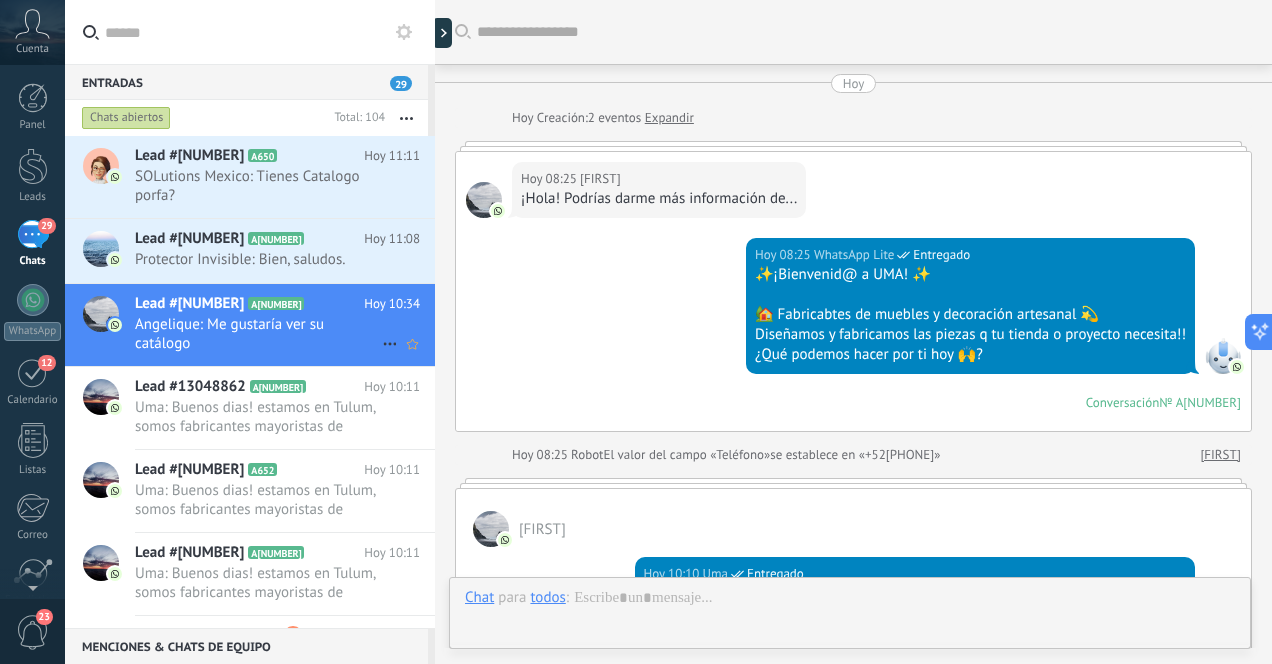 scroll, scrollTop: 434, scrollLeft: 0, axis: vertical 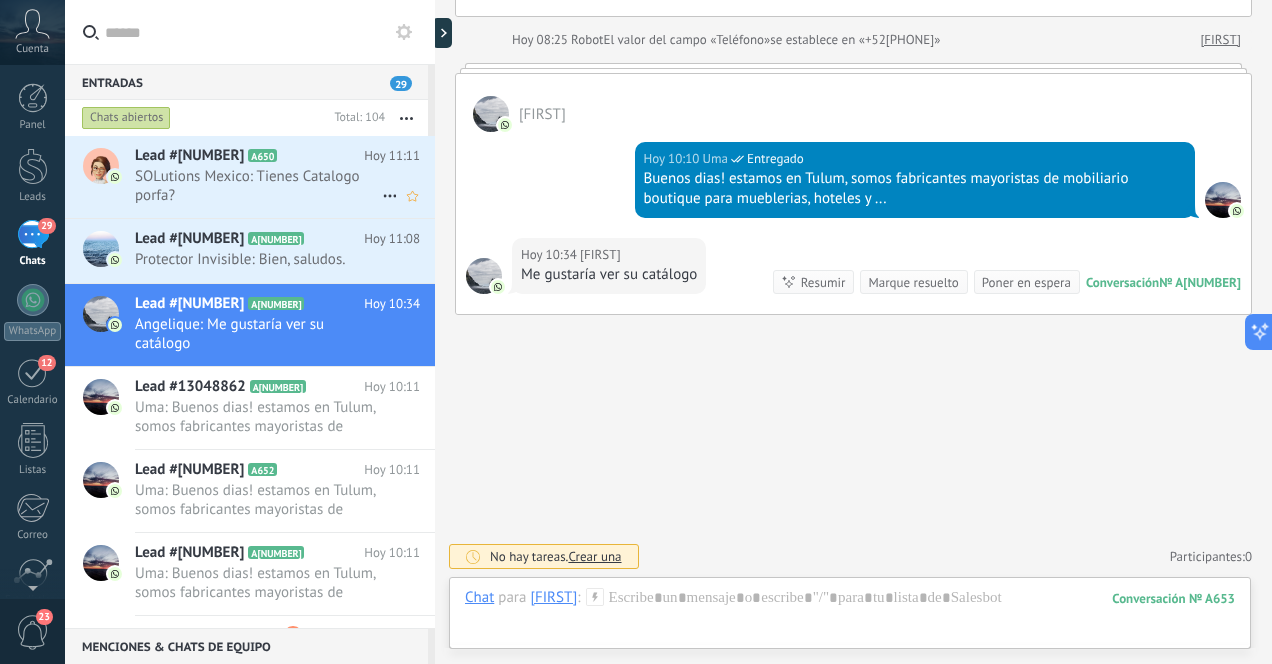 click on "SOLutions Mexico: Tienes Catalogo porfa?" at bounding box center (258, 186) 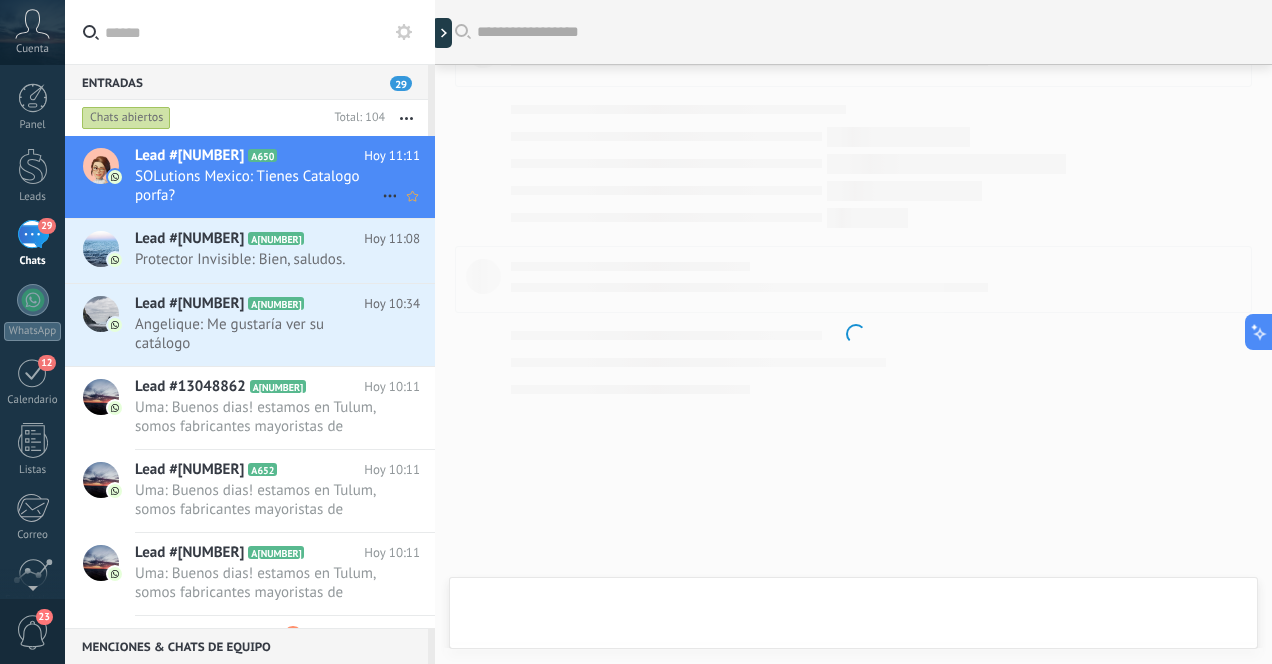 scroll, scrollTop: 496, scrollLeft: 0, axis: vertical 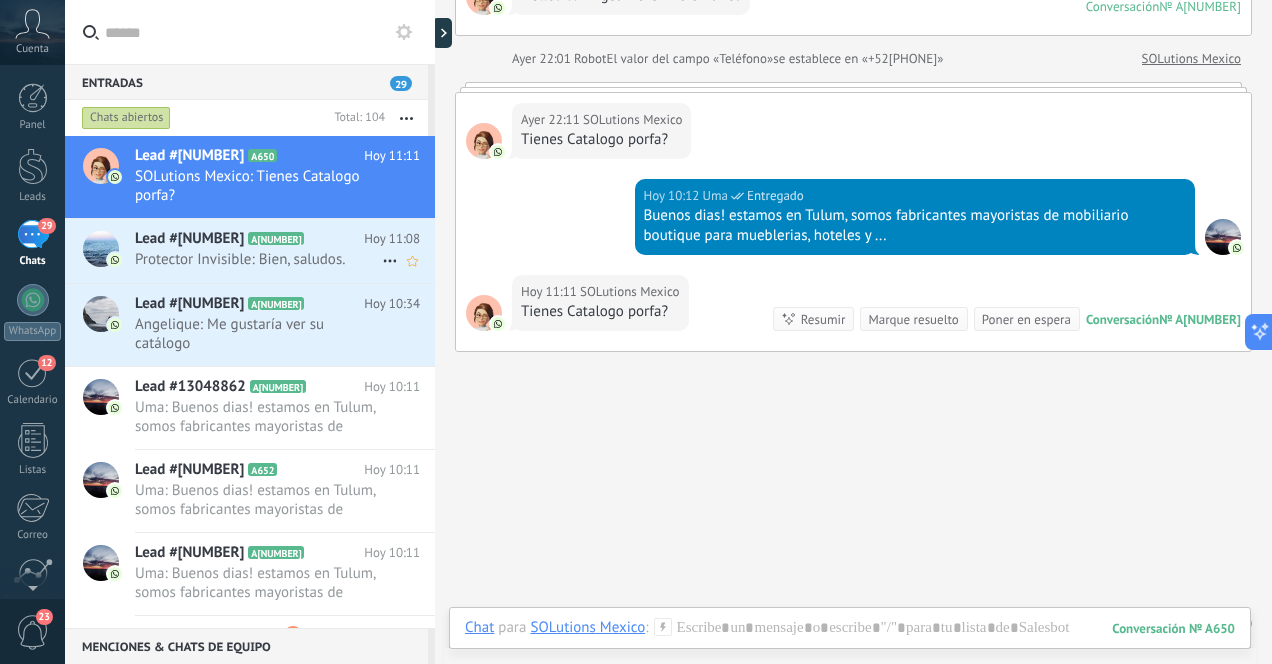 click on "Protector Invisible: Bien, saludos." at bounding box center (258, 259) 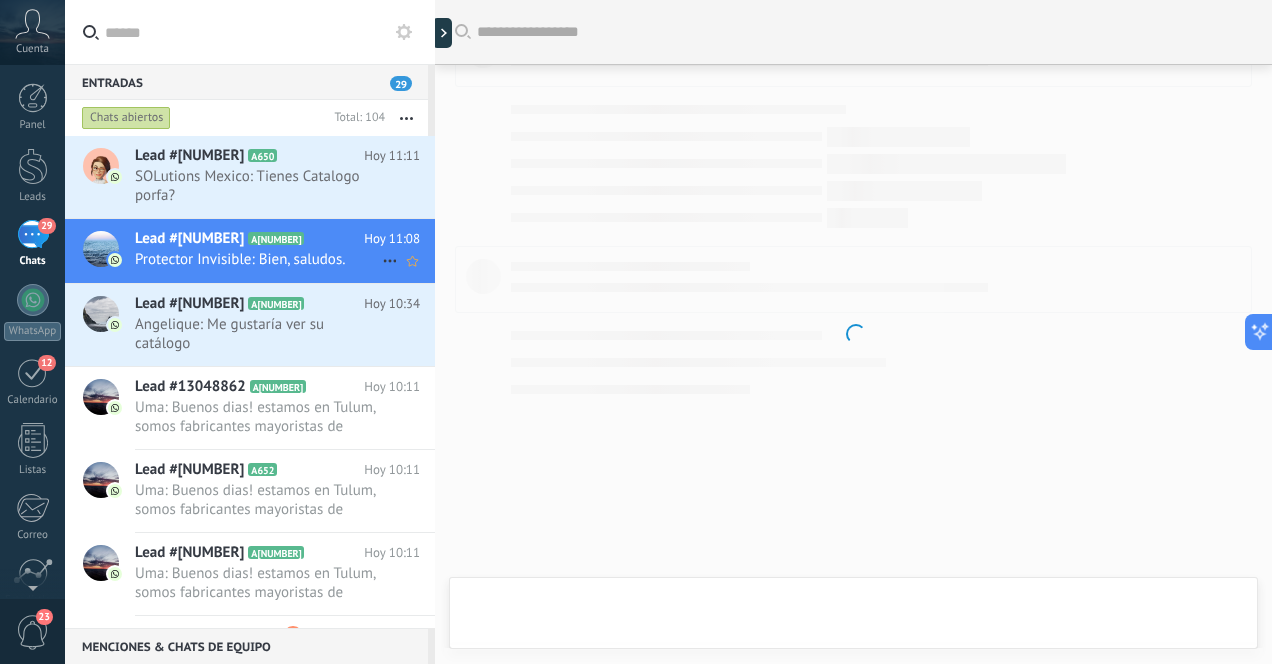 scroll, scrollTop: 1736, scrollLeft: 0, axis: vertical 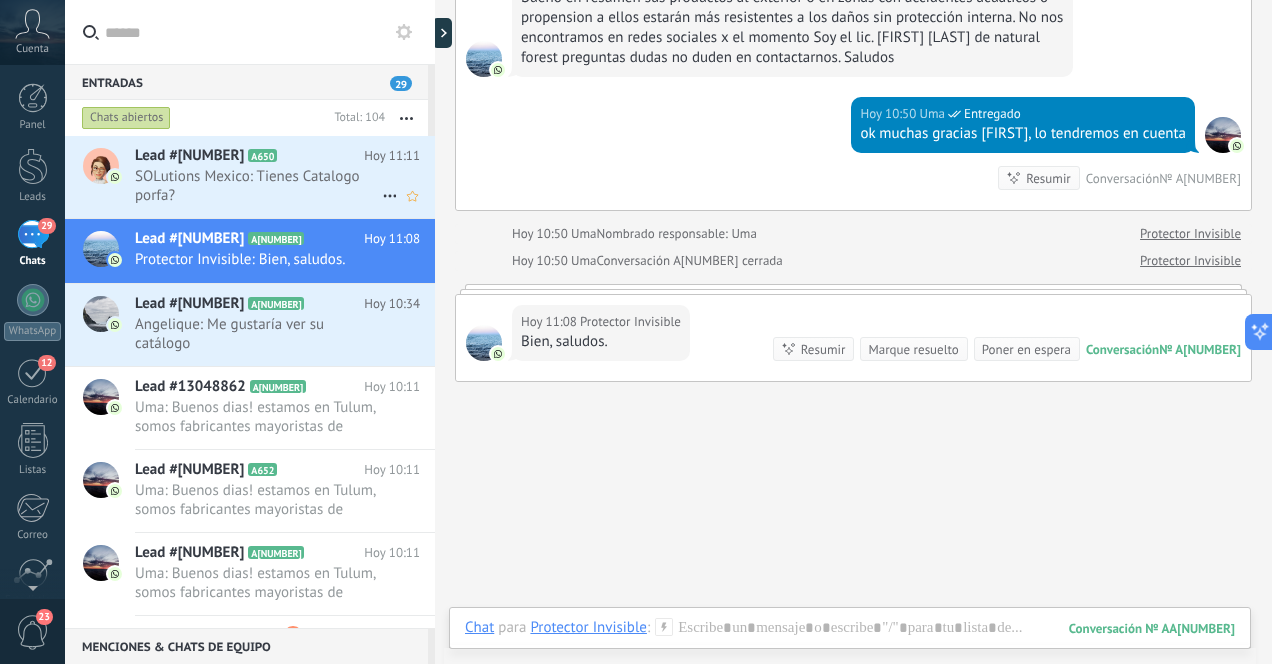 click on "SOLutions Mexico: Tienes Catalogo porfa?" at bounding box center [258, 186] 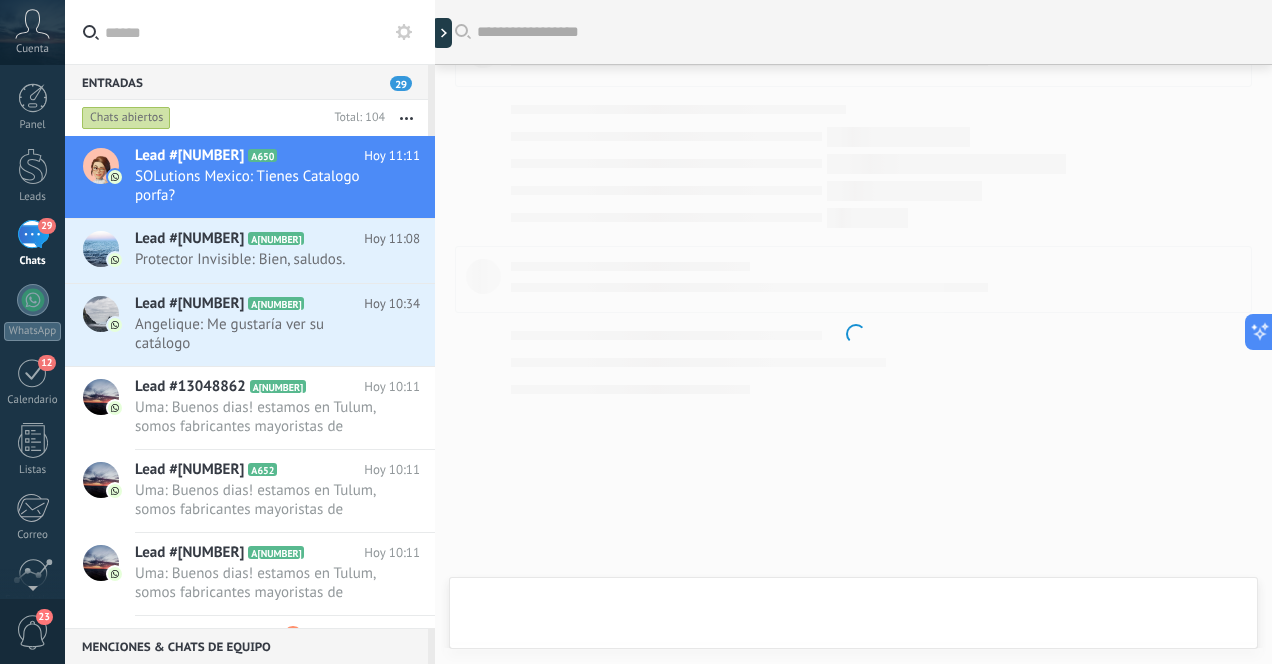 scroll, scrollTop: 496, scrollLeft: 0, axis: vertical 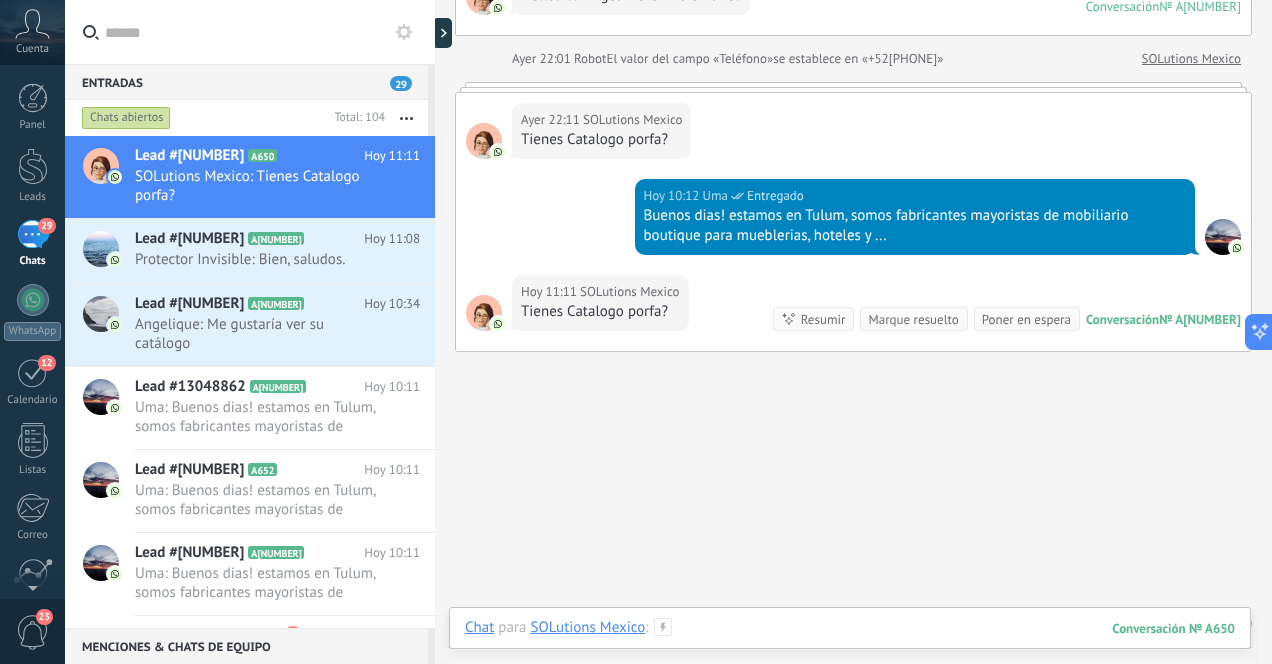 click at bounding box center (850, 648) 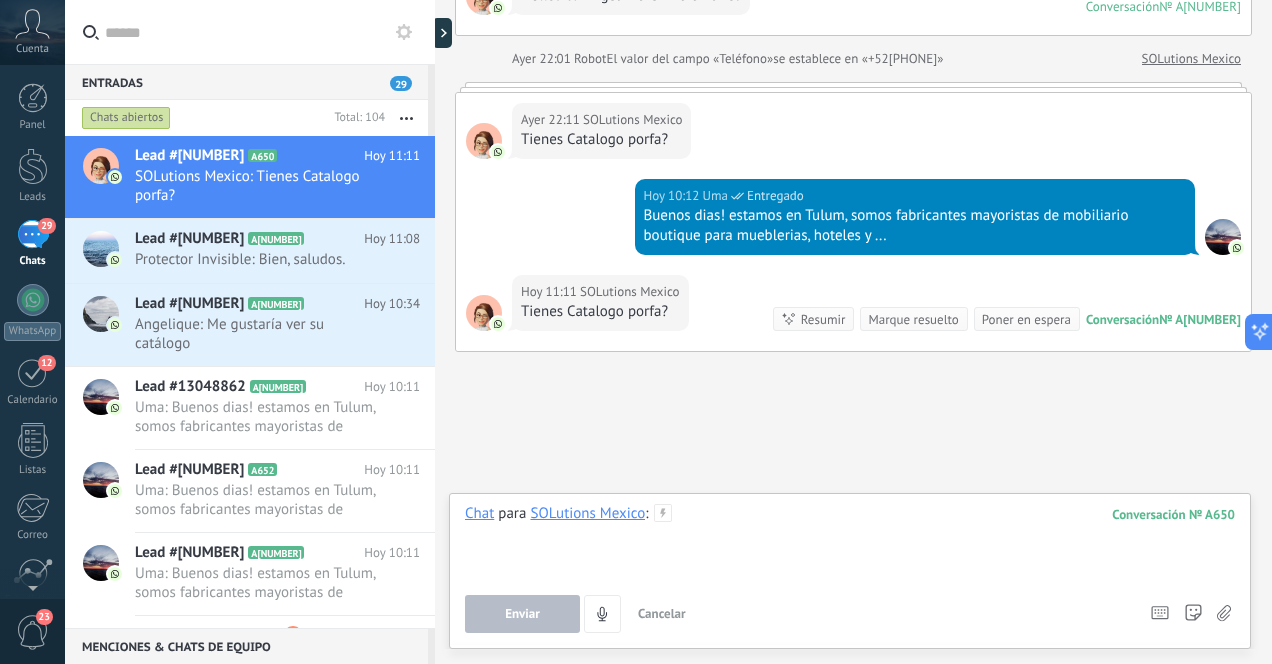 type 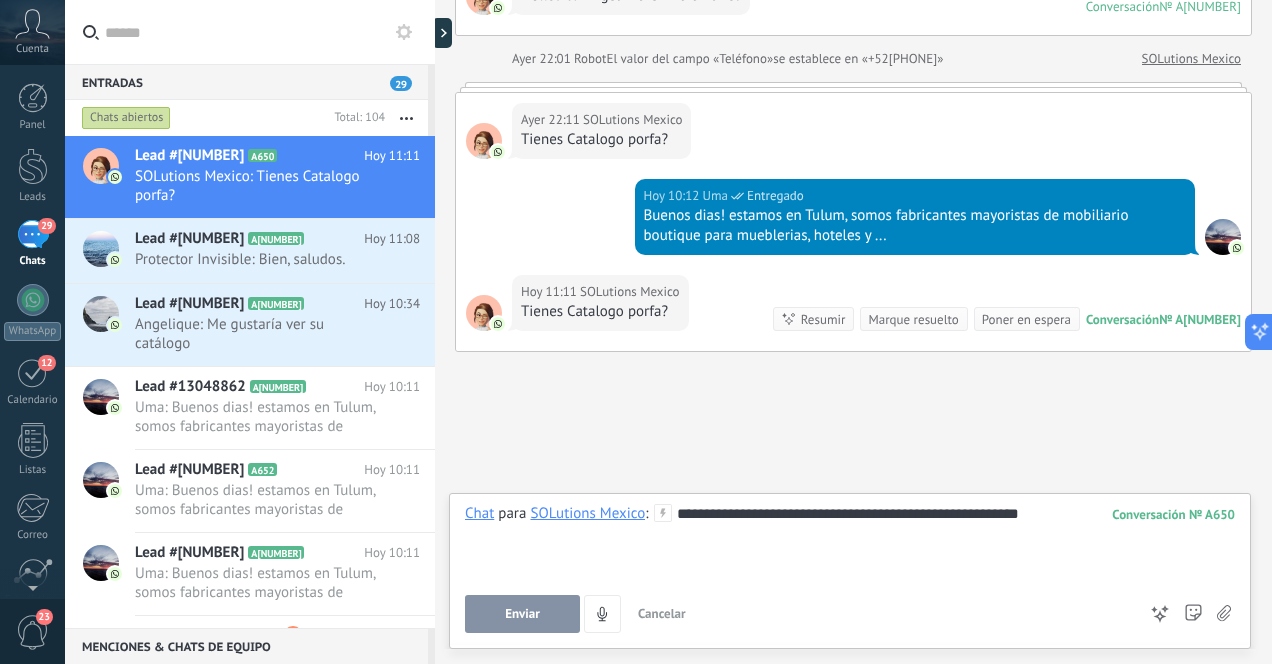 click on "**********" at bounding box center (850, 542) 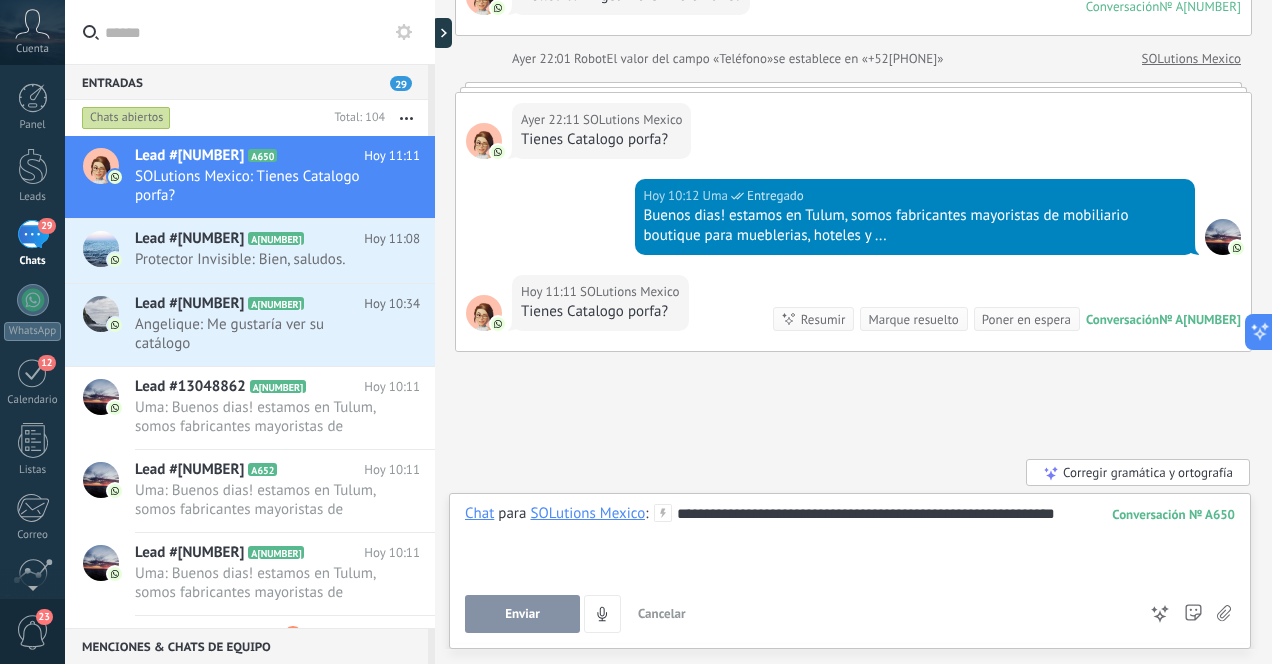 click on "Enviar" at bounding box center [522, 614] 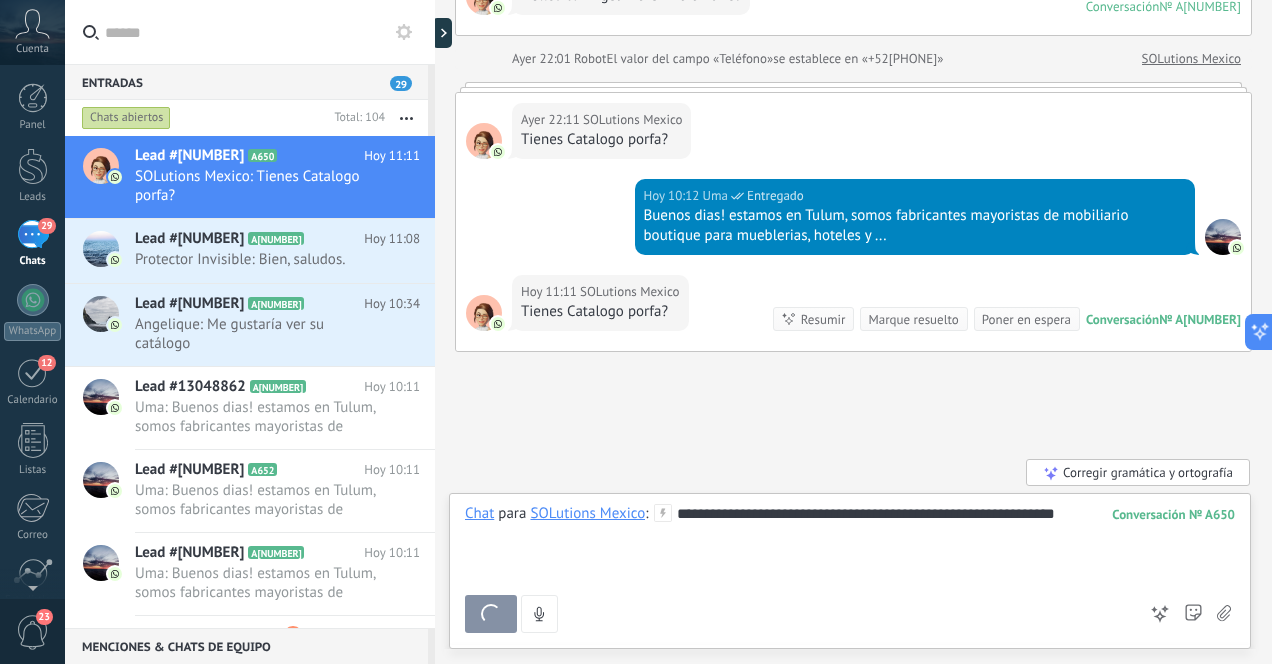 scroll, scrollTop: 665, scrollLeft: 0, axis: vertical 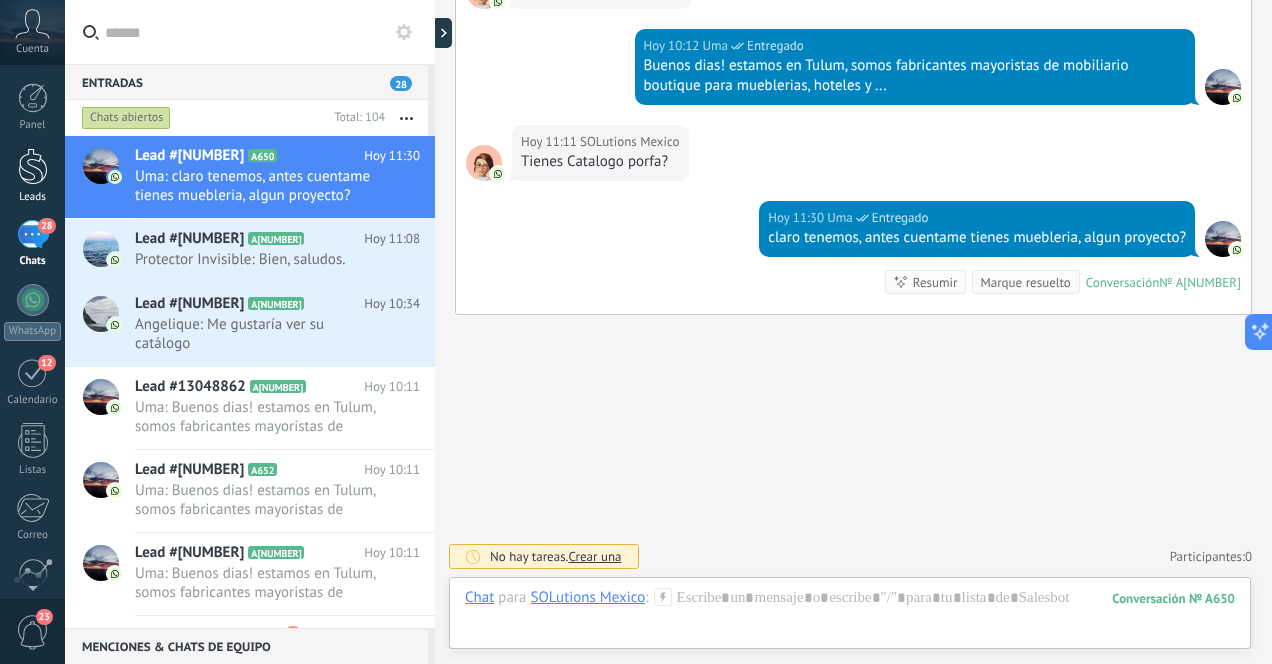 click at bounding box center [33, 166] 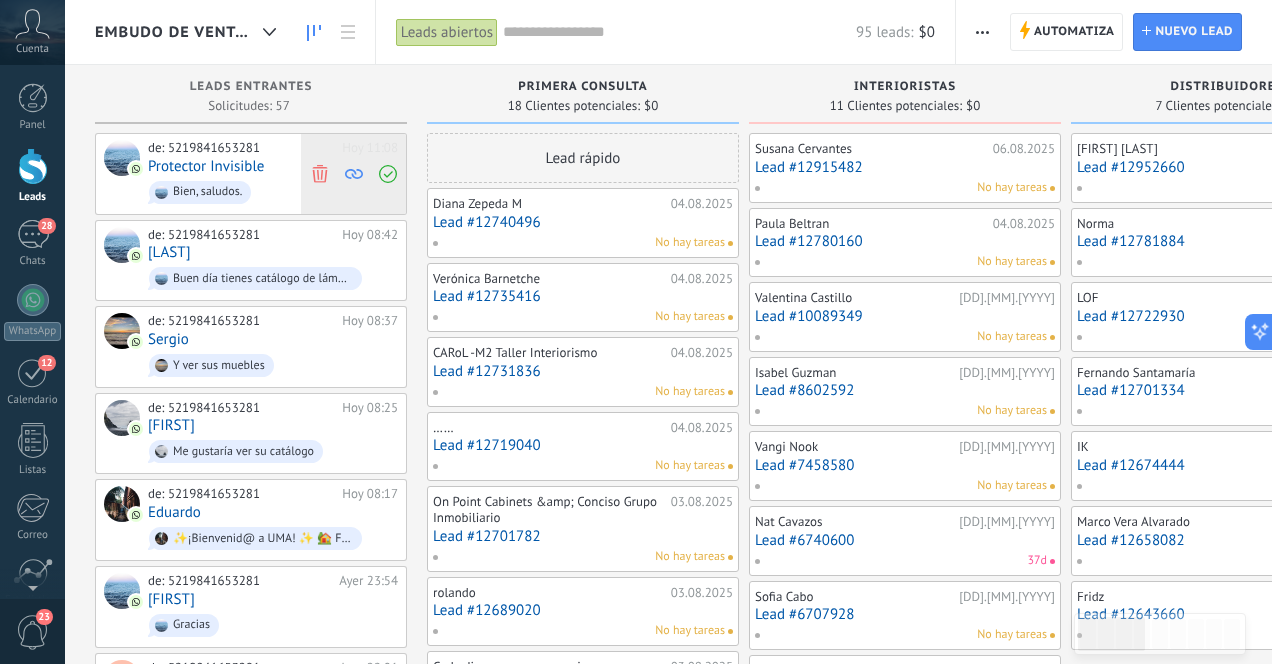 click 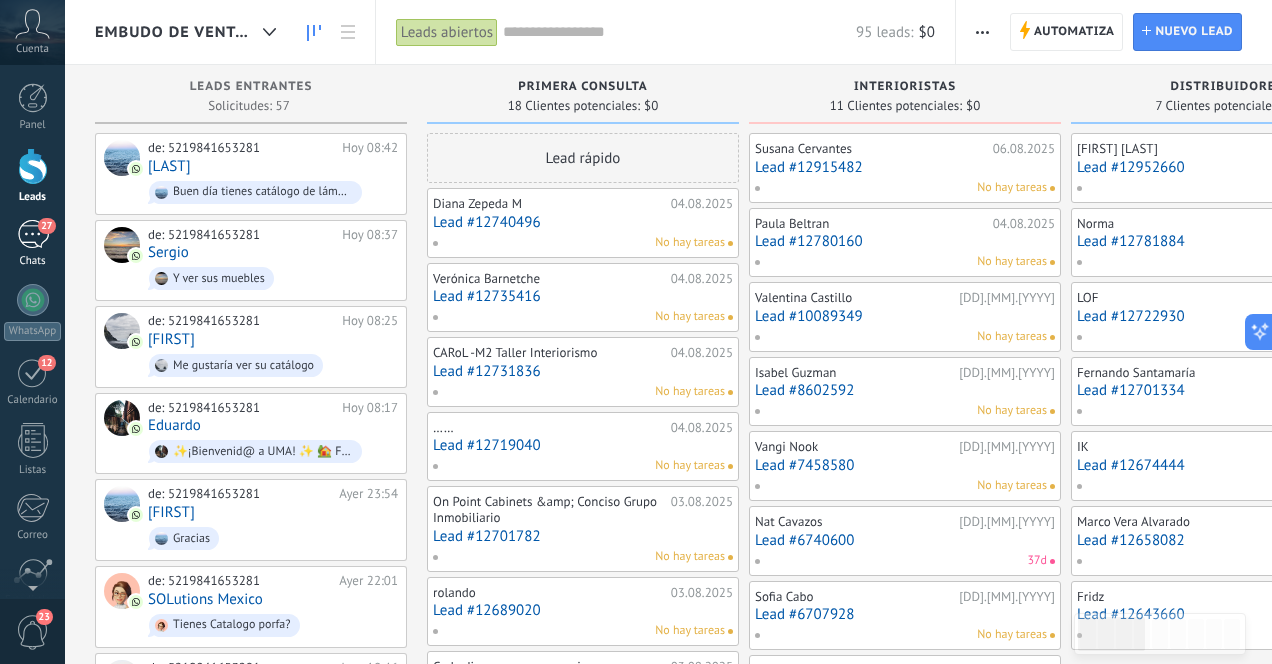 click on "27
Chats" at bounding box center (32, 244) 